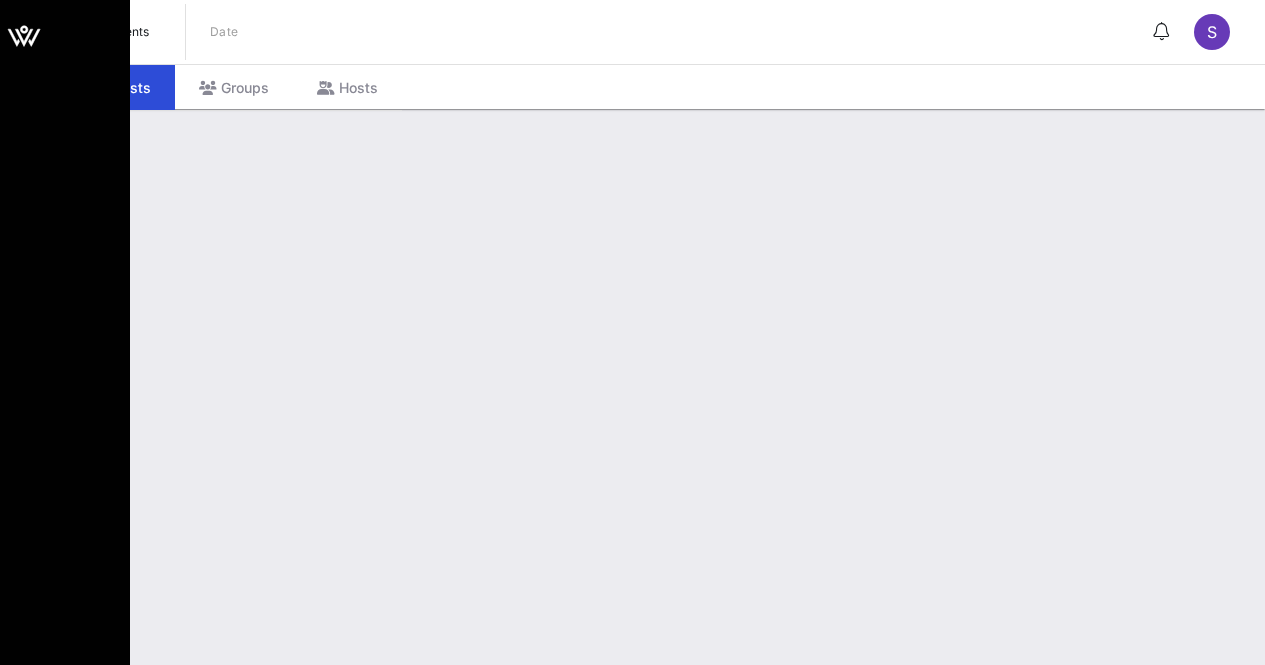 scroll, scrollTop: 0, scrollLeft: 0, axis: both 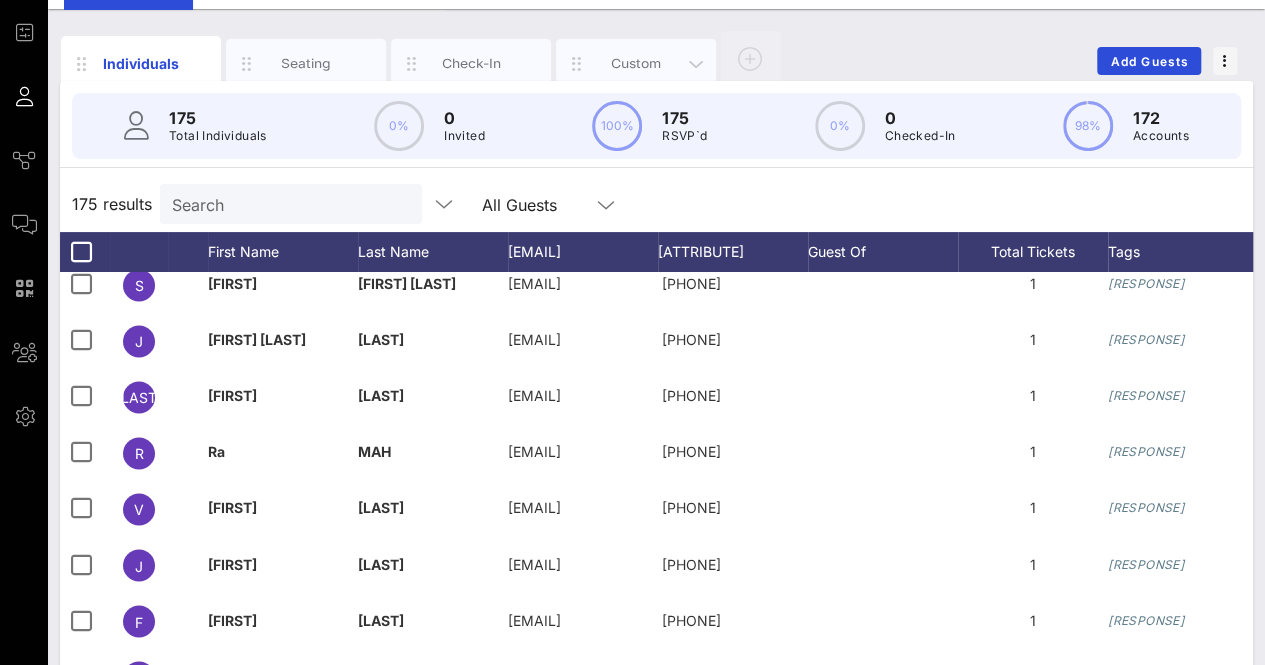 click on "Custom" at bounding box center (141, 63) 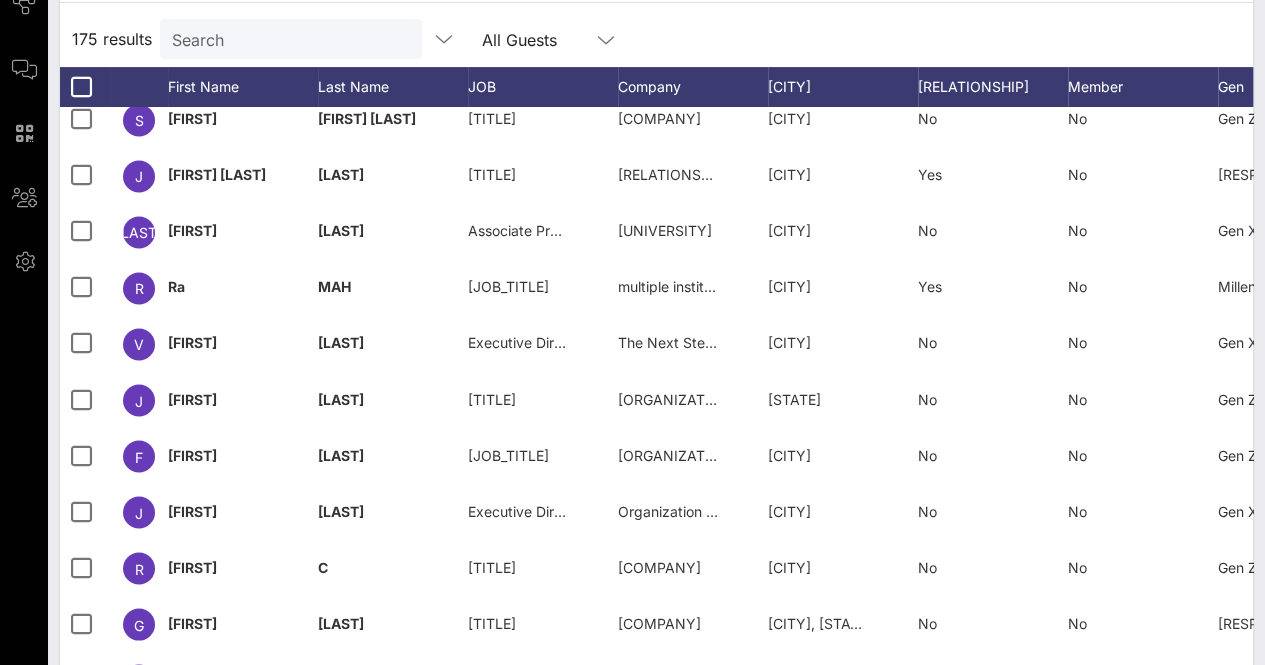 scroll, scrollTop: 316, scrollLeft: 0, axis: vertical 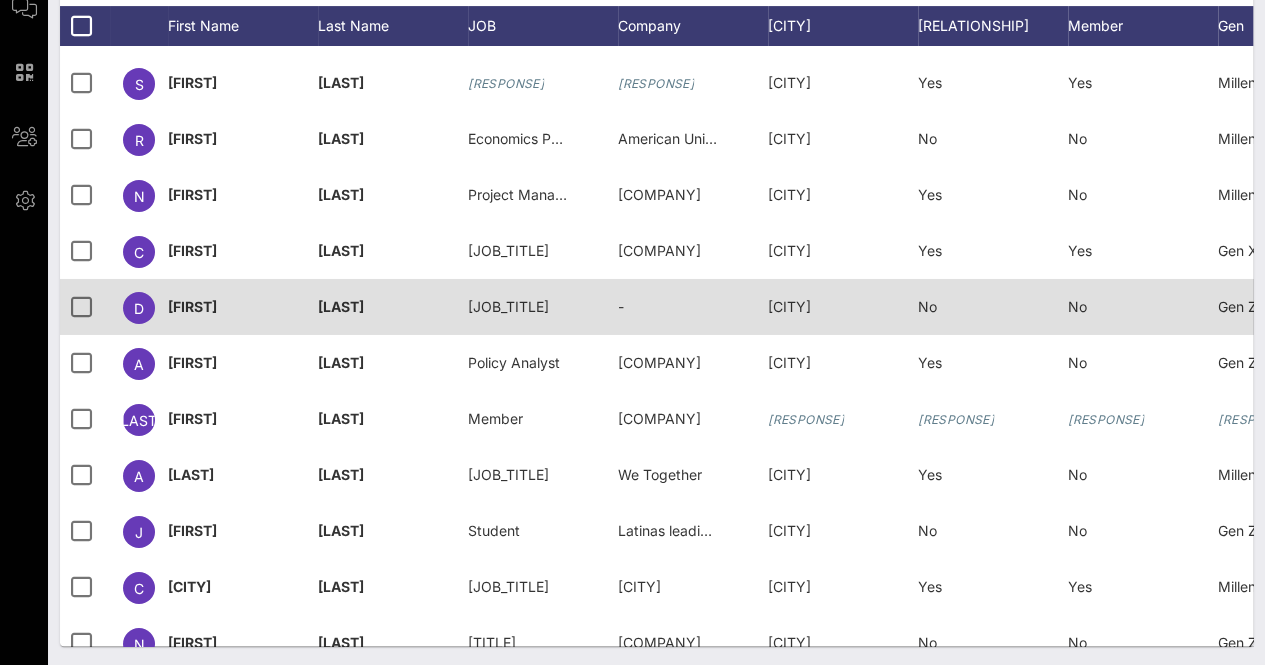 click on "[JOB_TITLE]" at bounding box center [508, 306] 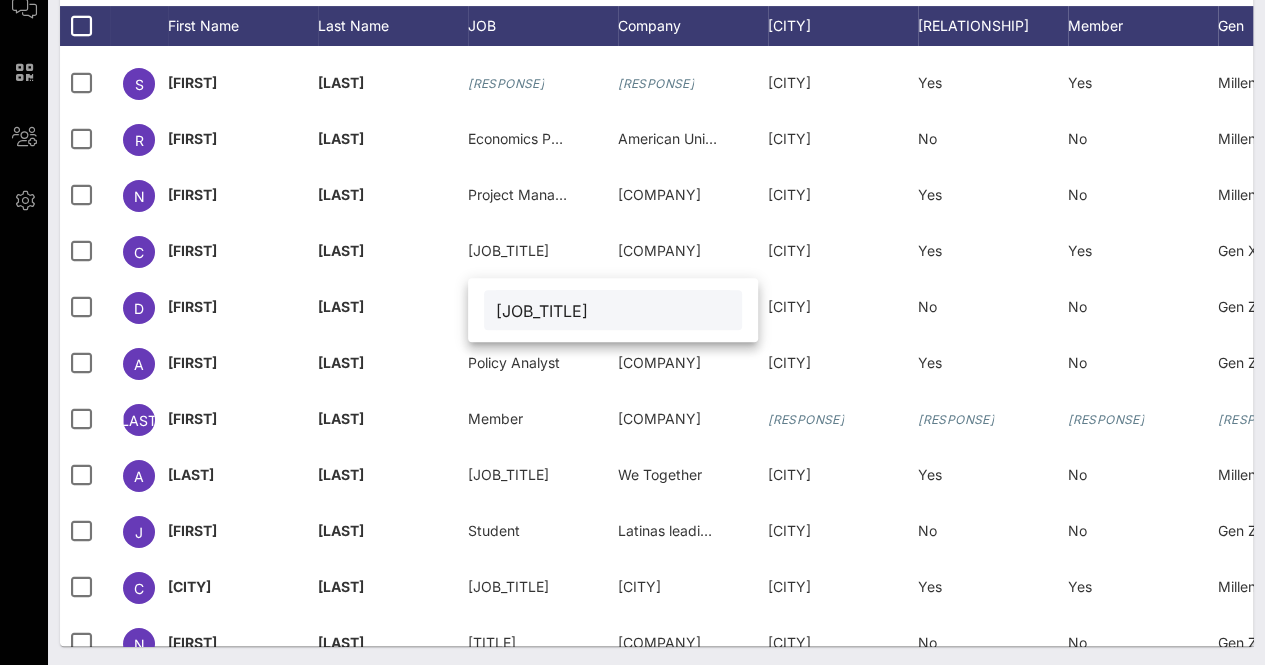 click on "[JOB_TITLE]" at bounding box center [613, 310] 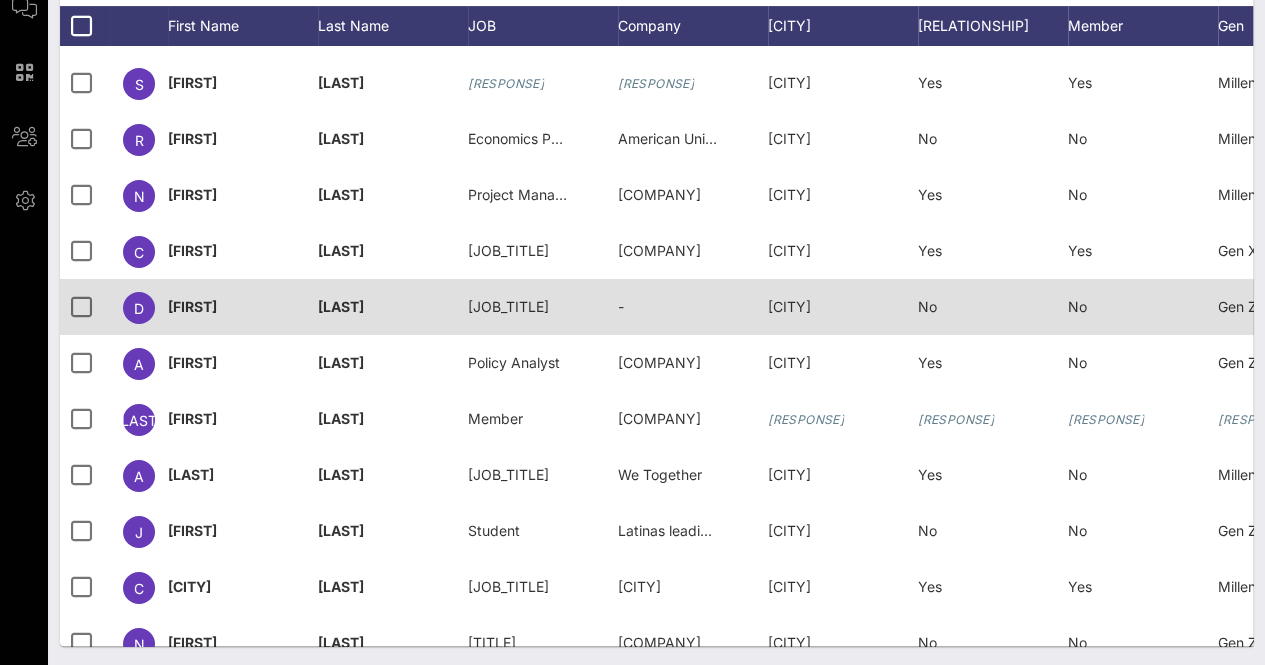 click on "-" at bounding box center (543, 318) 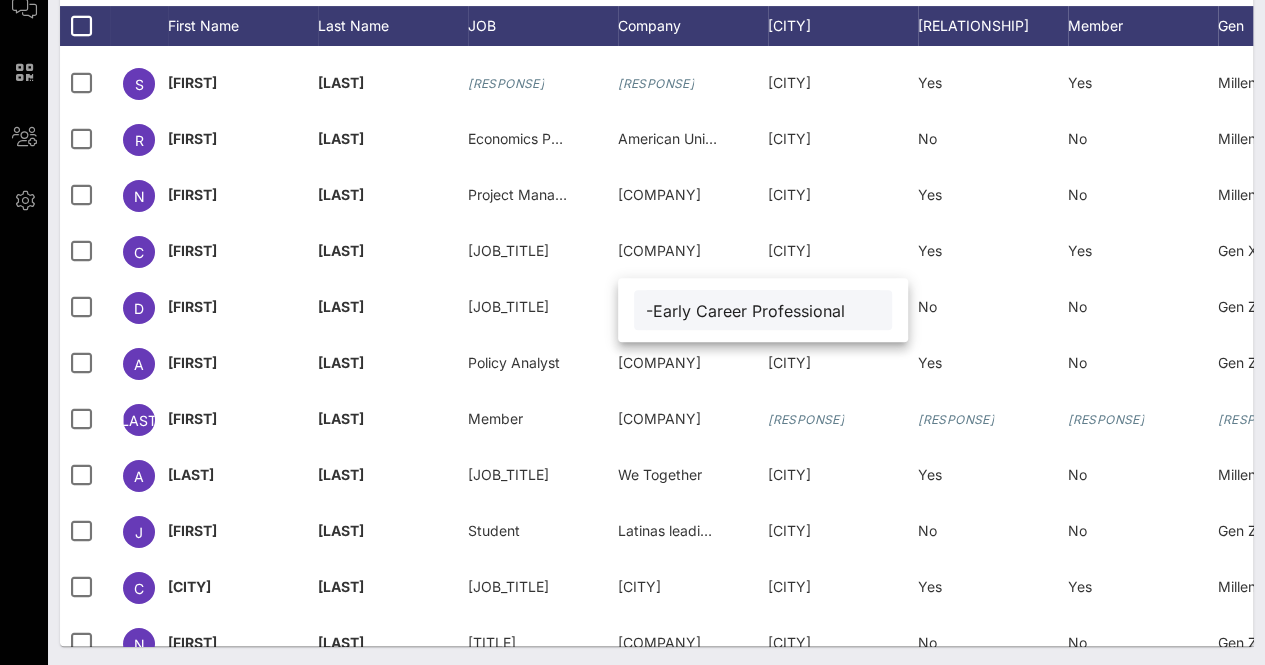 click on "-Early Career Professional" at bounding box center [763, 310] 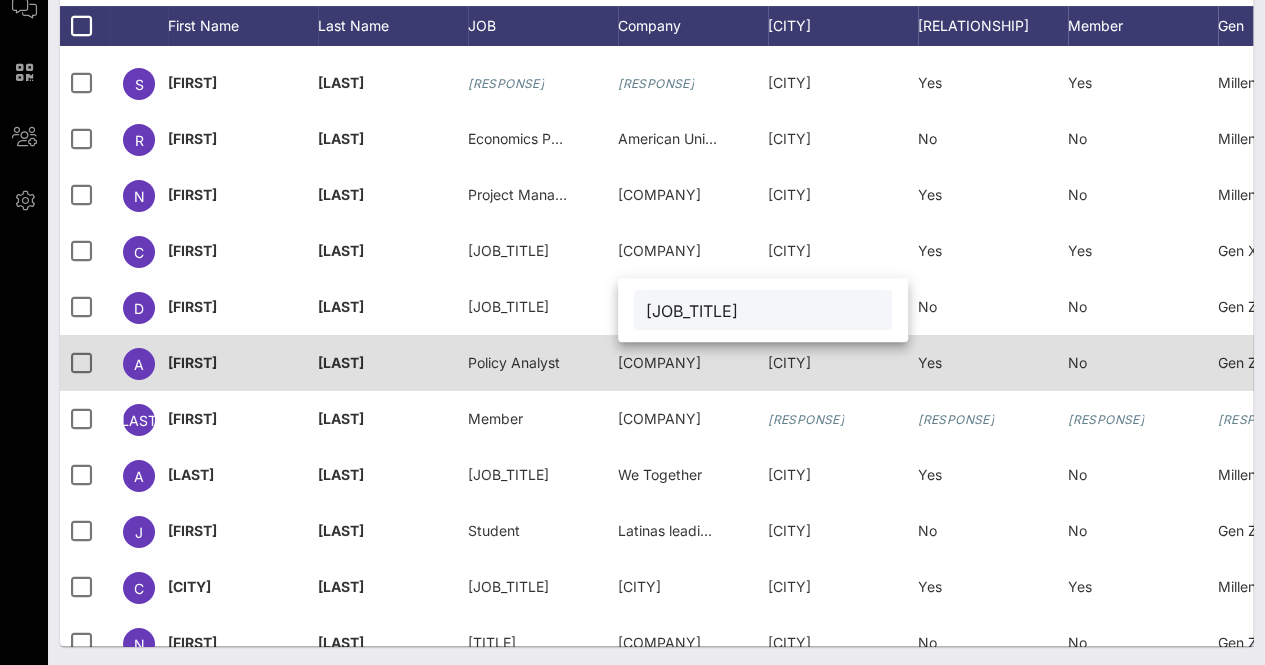 type on "[JOB_TITLE]" 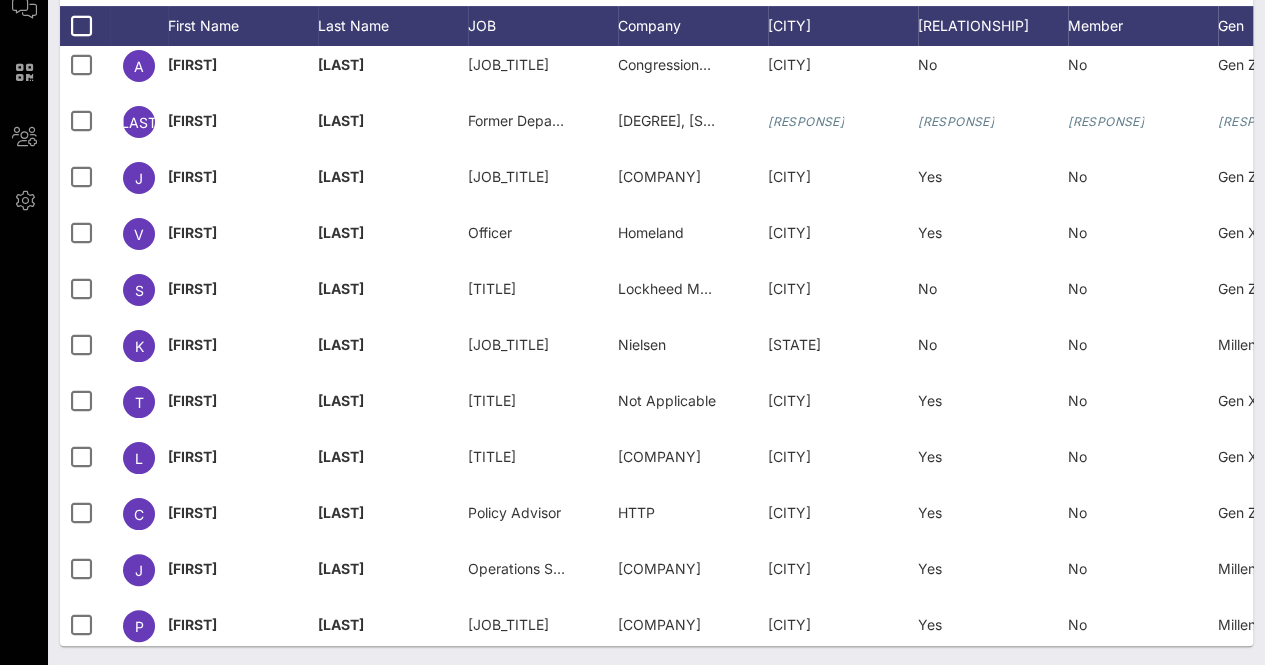 scroll, scrollTop: 3715, scrollLeft: 0, axis: vertical 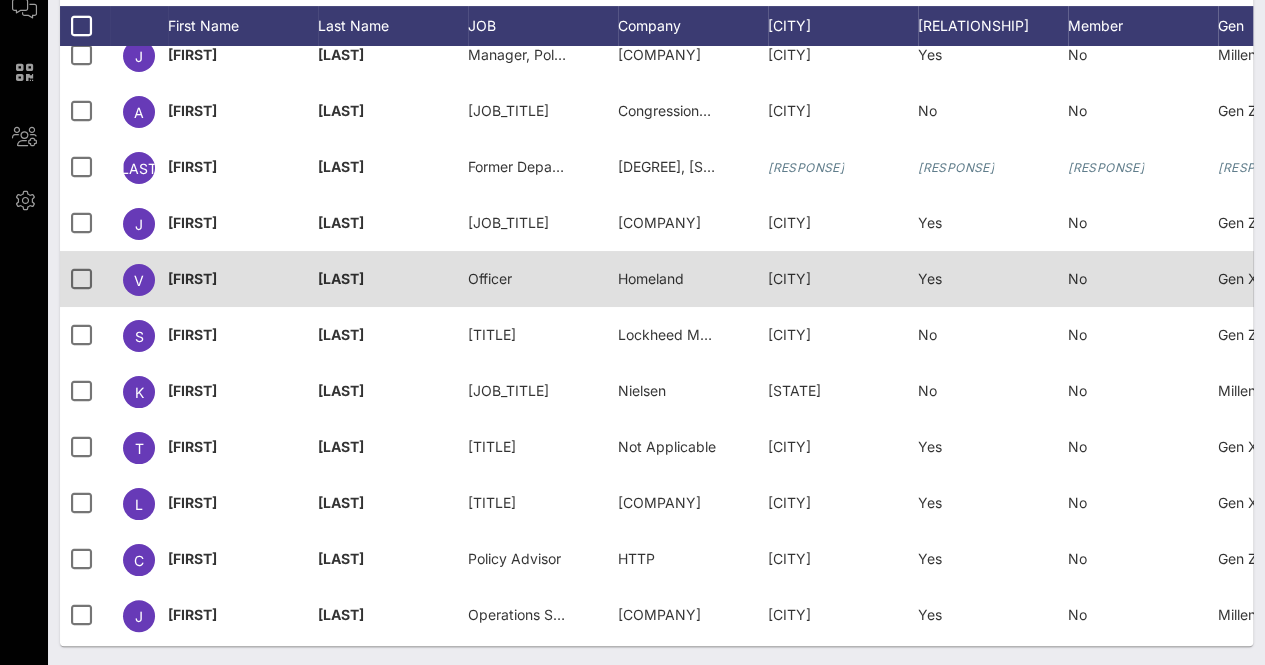 click on "Homeland" at bounding box center [543, 290] 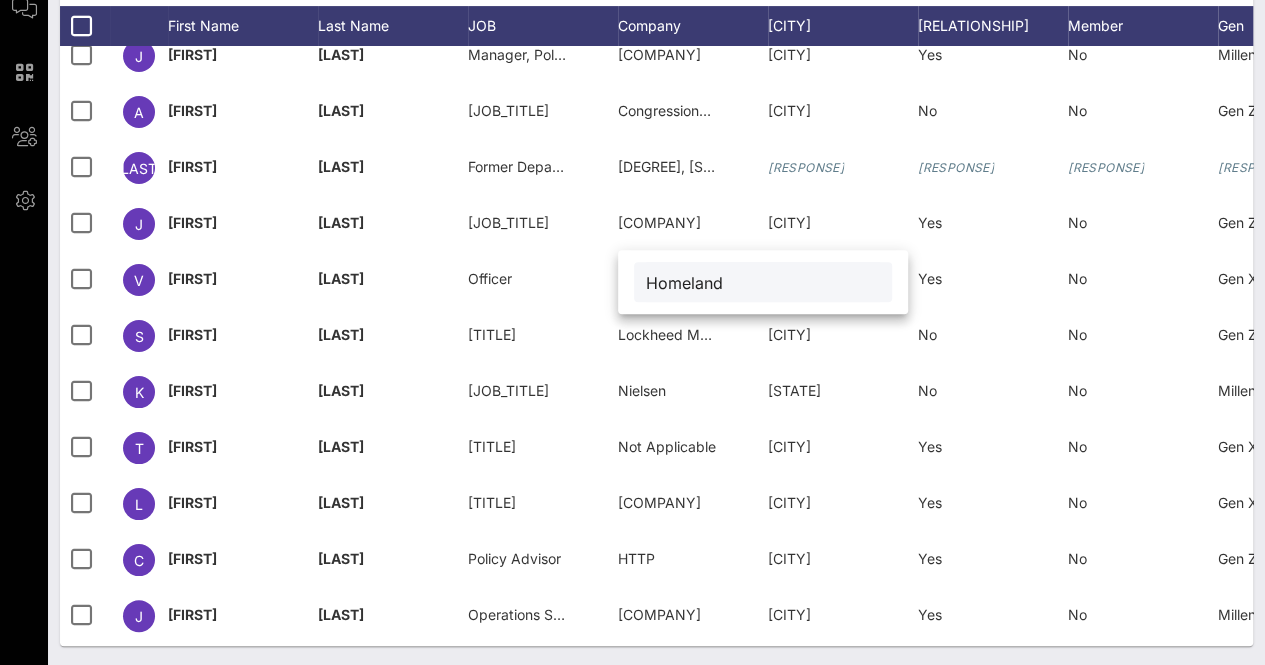 click on "[FIRST] [LAST] [TITLE] [COMPANY] [CITY] [RESPONSE] [RESPONSE] [GENERATION] [RESPONSE] [ETHNICITY] [STATE]   [FIRST] [LAST] [TITLE] [COMPANY] [CITY] [RESPONSE] [RESPONSE] [GENERATION] [RESPONSE] [ETHNICITY] [STATE]   [FIRST] [LAST]" at bounding box center [656, 229] 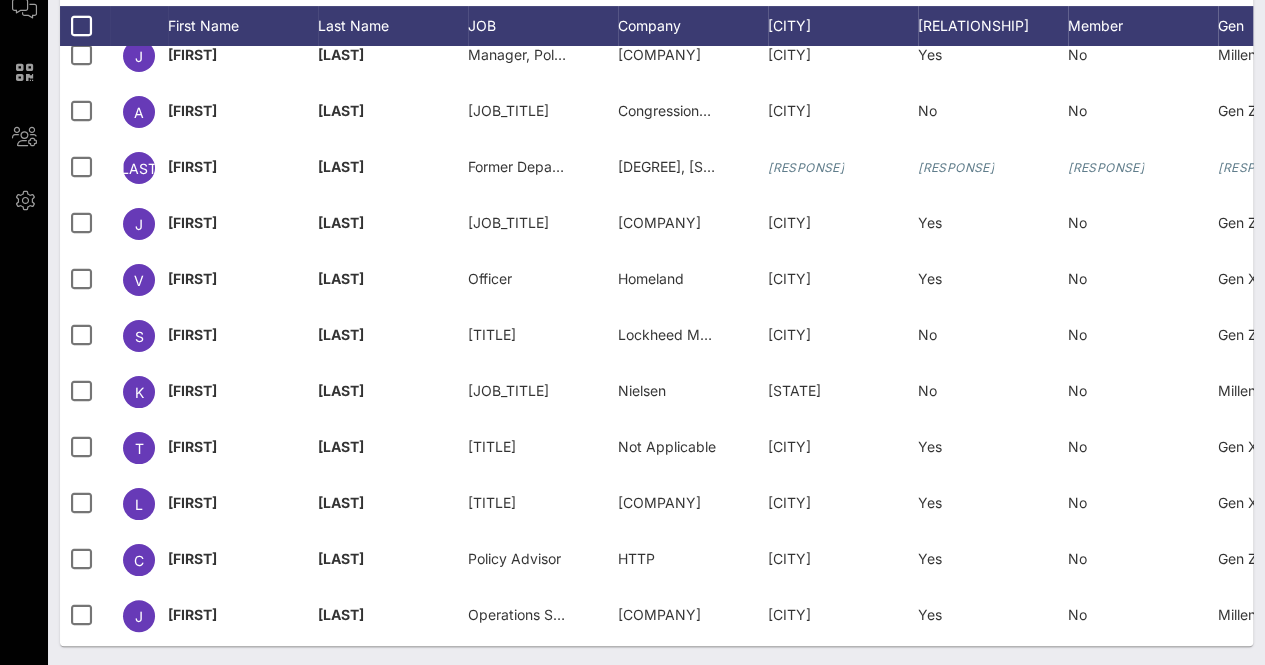scroll, scrollTop: 0, scrollLeft: 0, axis: both 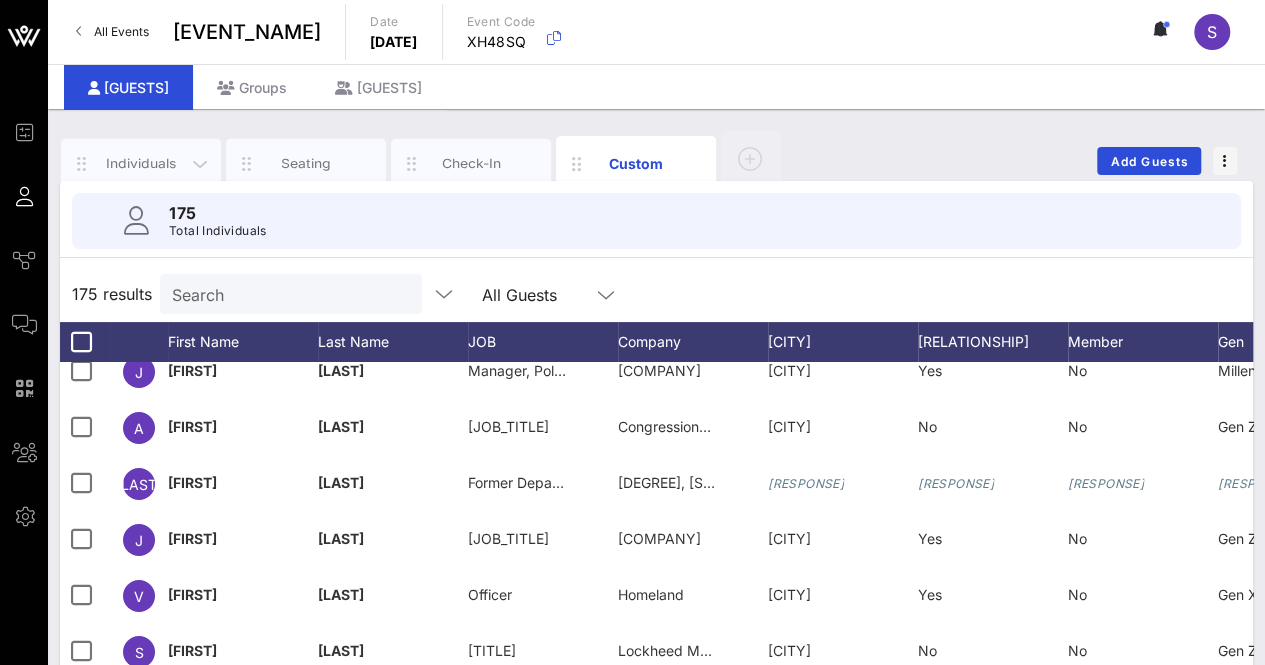 click on "Individuals" at bounding box center [141, 163] 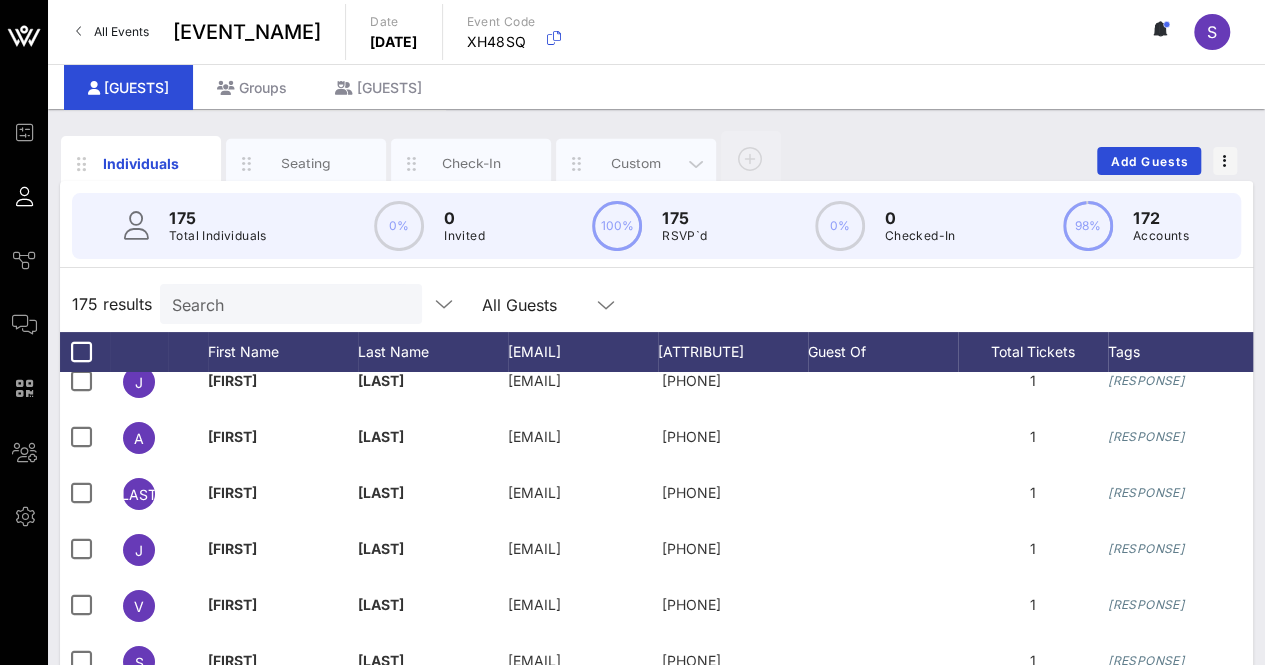 drag, startPoint x: 620, startPoint y: 153, endPoint x: 670, endPoint y: 145, distance: 50.635956 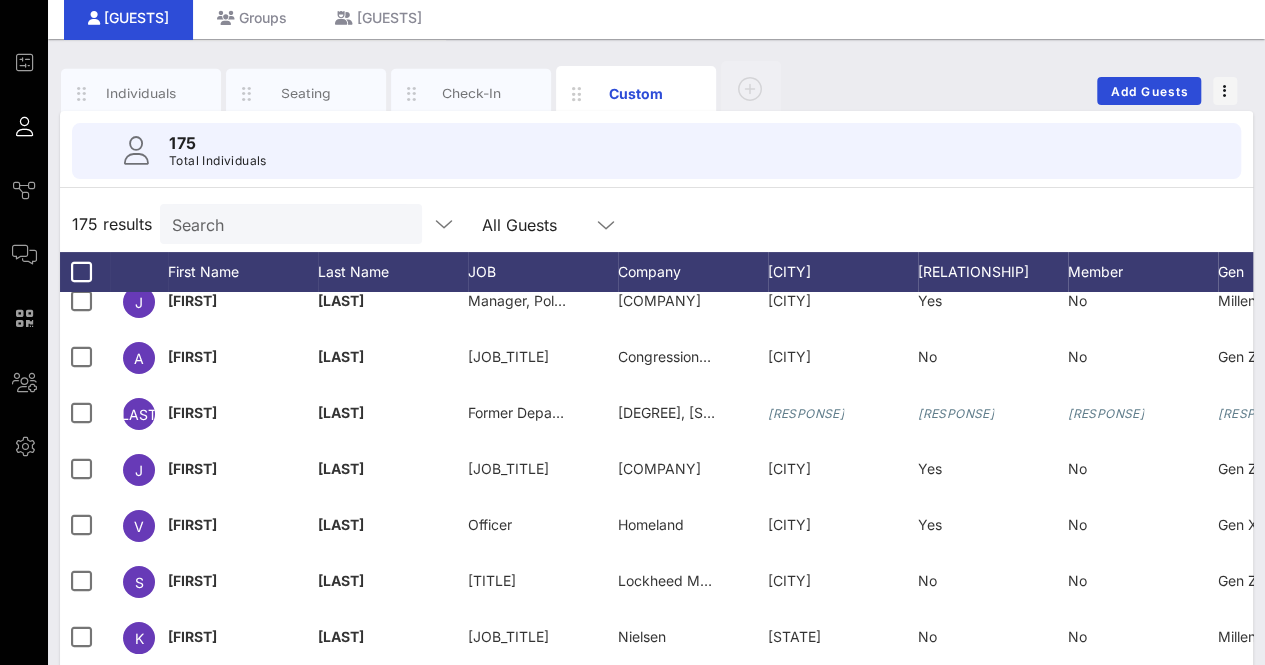 scroll, scrollTop: 100, scrollLeft: 0, axis: vertical 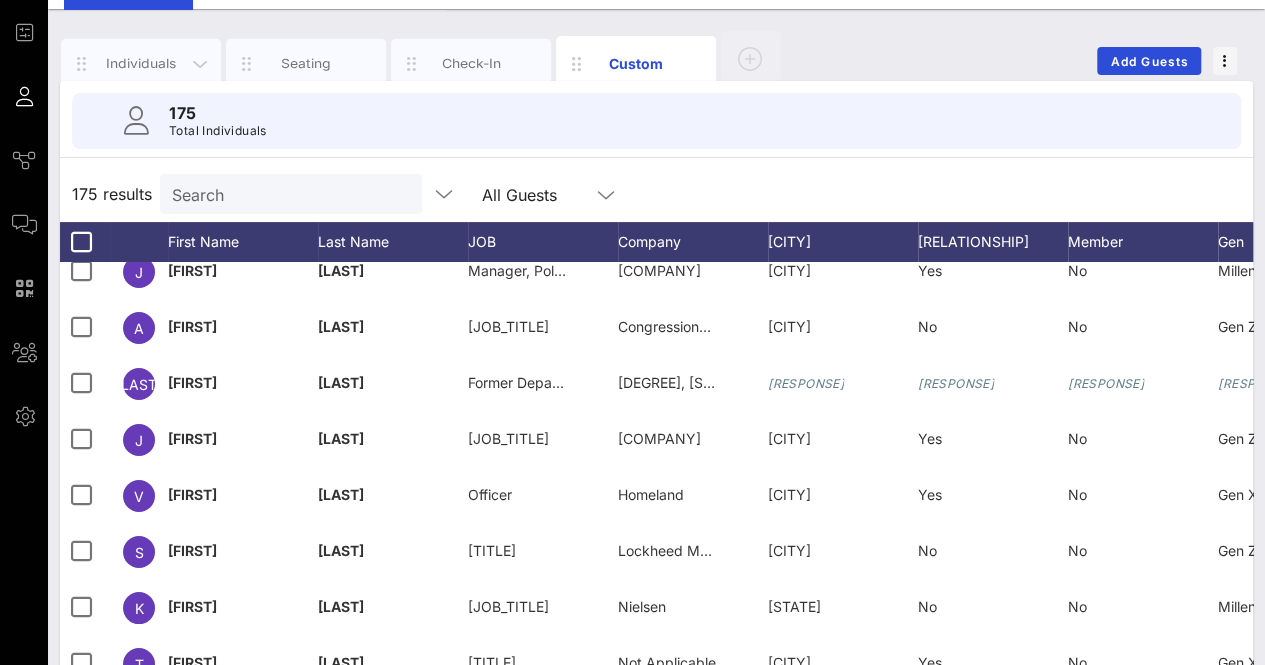 click on "Individuals" at bounding box center (141, 63) 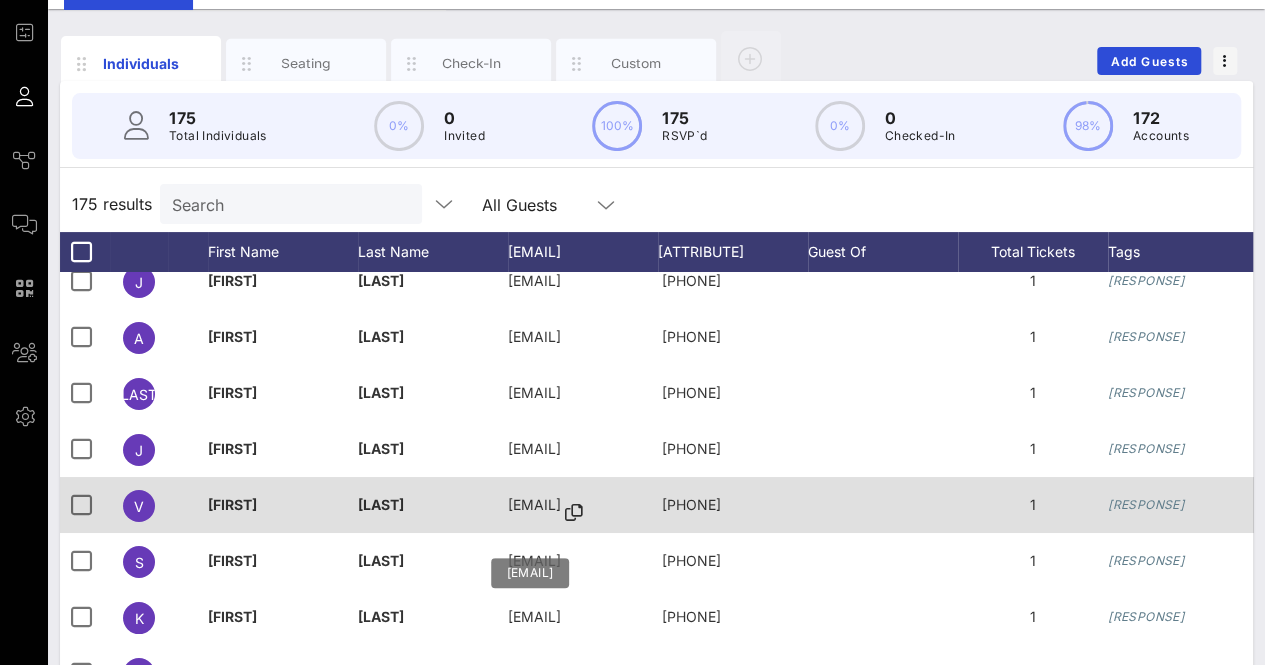 click at bounding box center [574, 513] 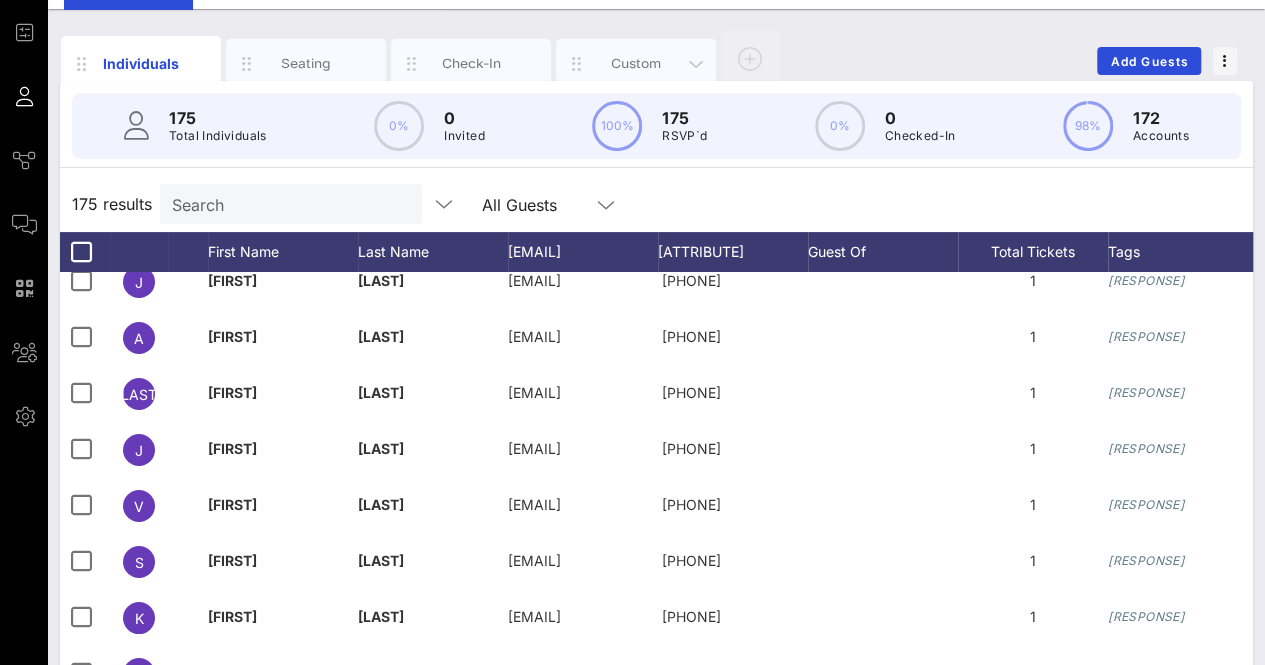 click on "Custom" at bounding box center (636, 64) 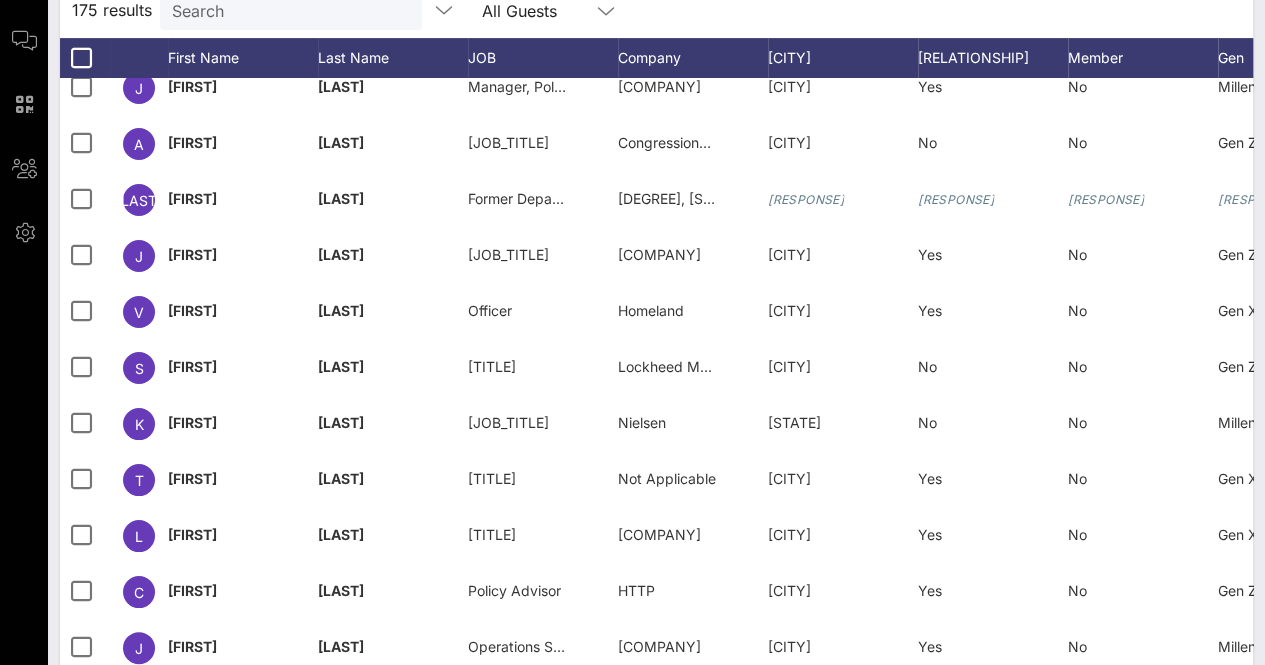 scroll, scrollTop: 316, scrollLeft: 0, axis: vertical 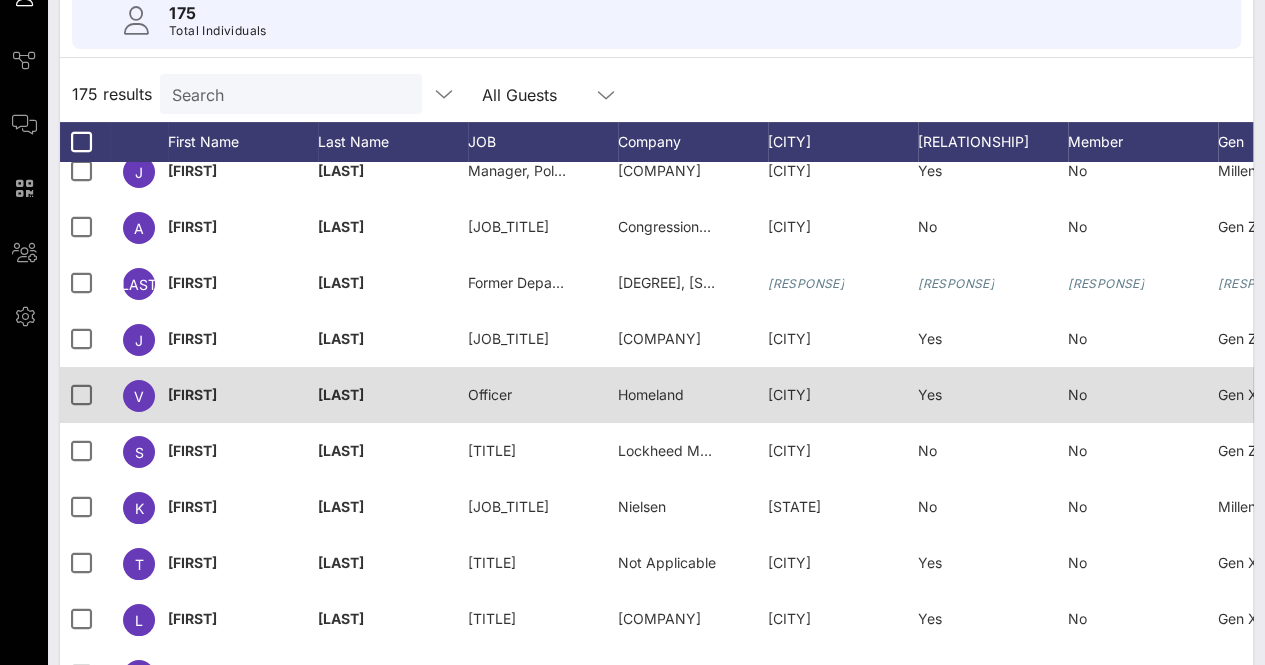 click on "Homeland" at bounding box center (543, 406) 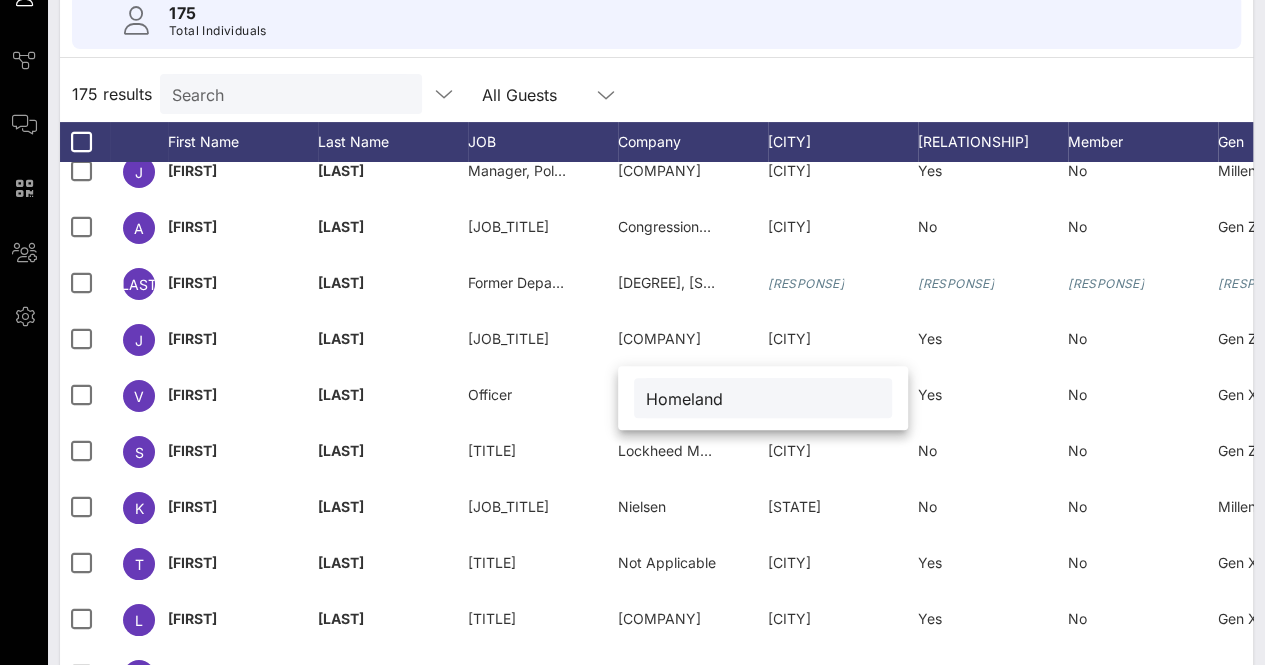 click on "175 results     Search     All Guests" at bounding box center (656, 94) 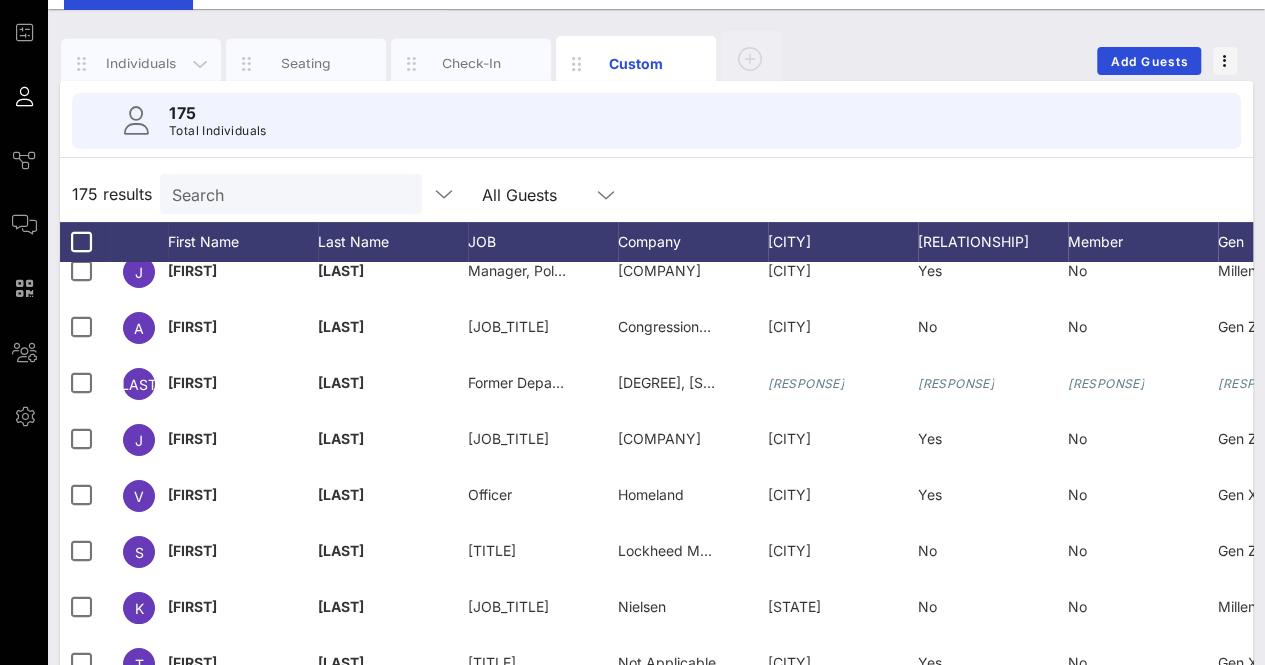 click on "Individuals" at bounding box center (141, 63) 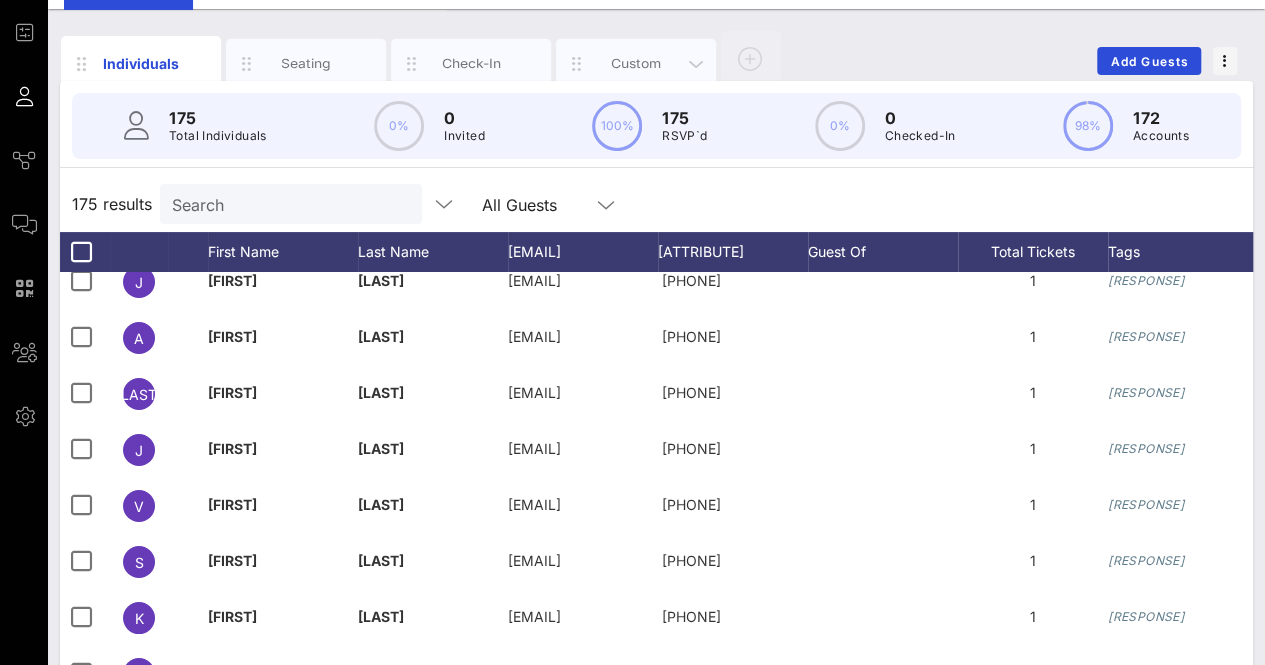 click on "Custom" at bounding box center [636, 64] 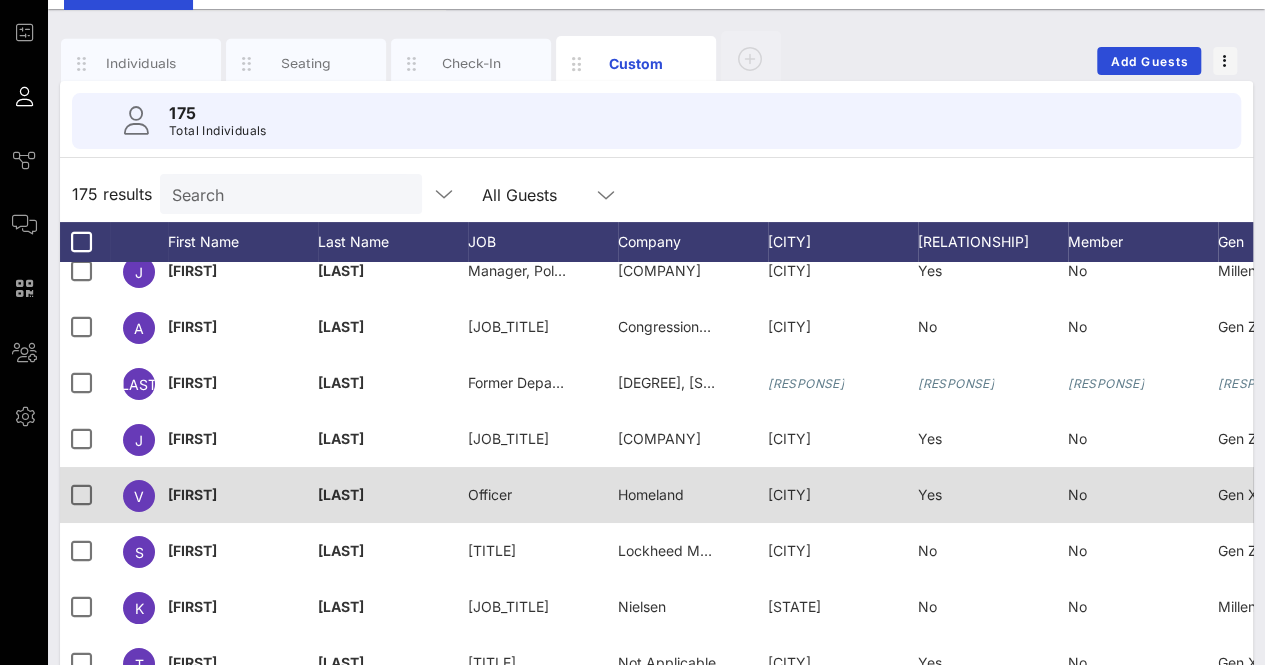 click on "Homeland" at bounding box center (543, 506) 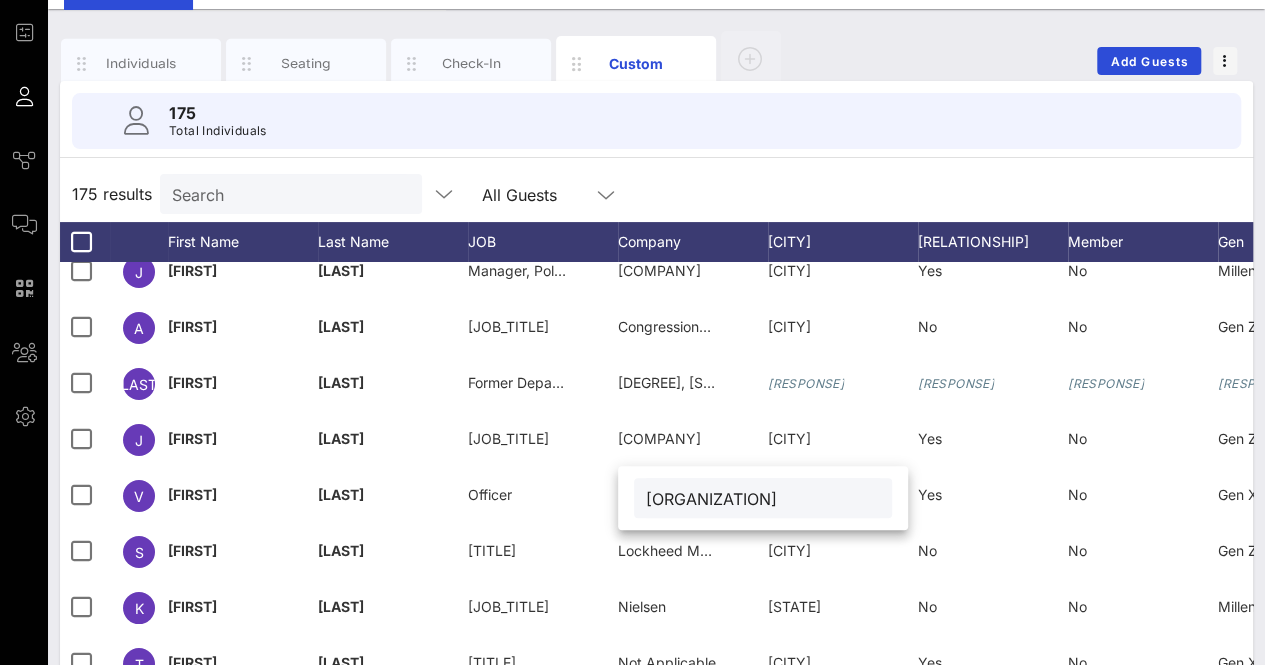 drag, startPoint x: 730, startPoint y: 497, endPoint x: 872, endPoint y: 490, distance: 142.17242 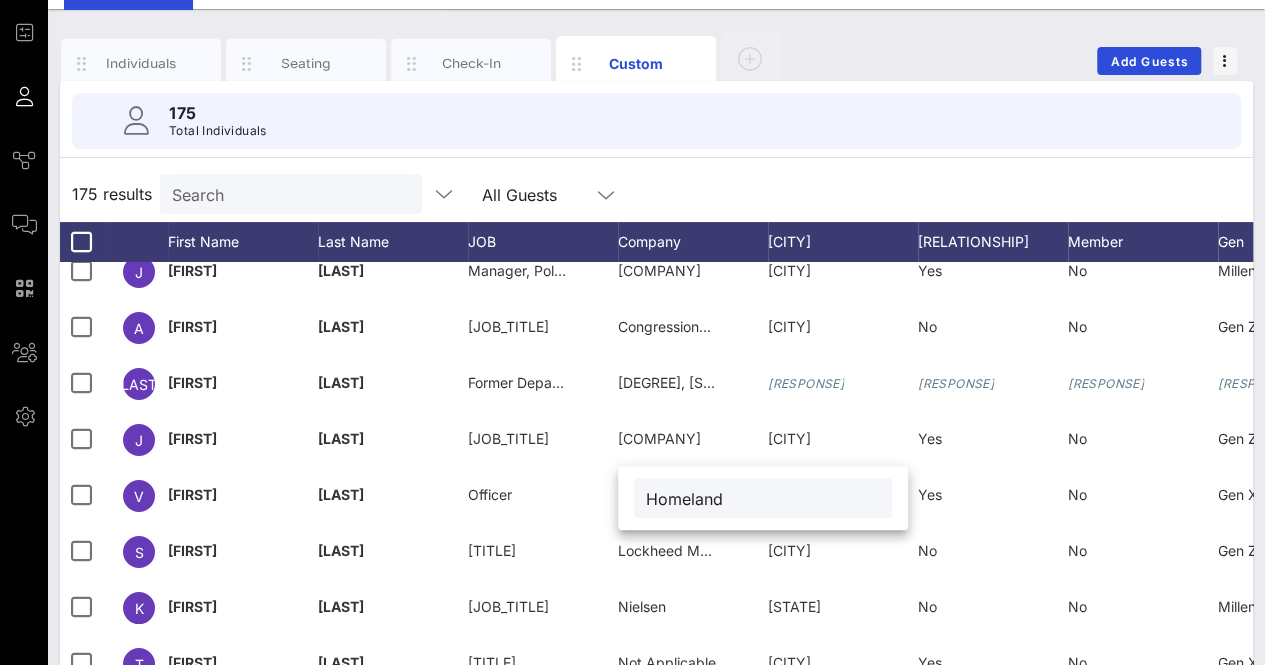 click on "175 results     Search     All Guests" at bounding box center (656, 194) 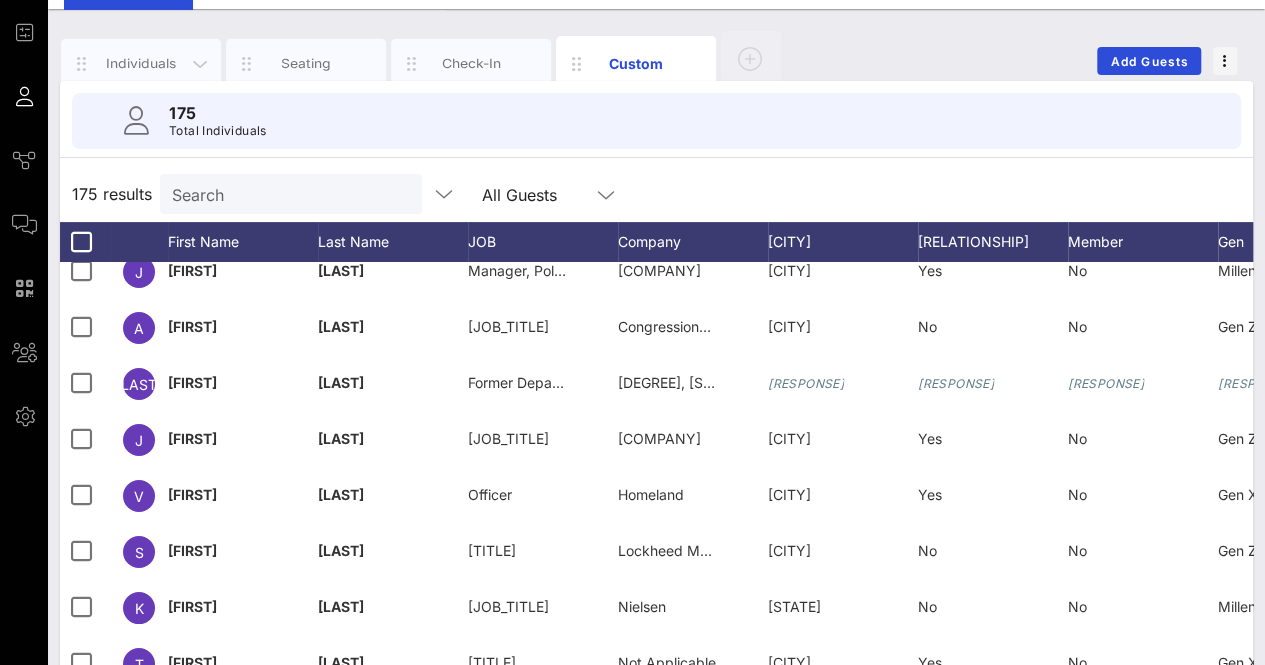 click on "Individuals" at bounding box center (141, 63) 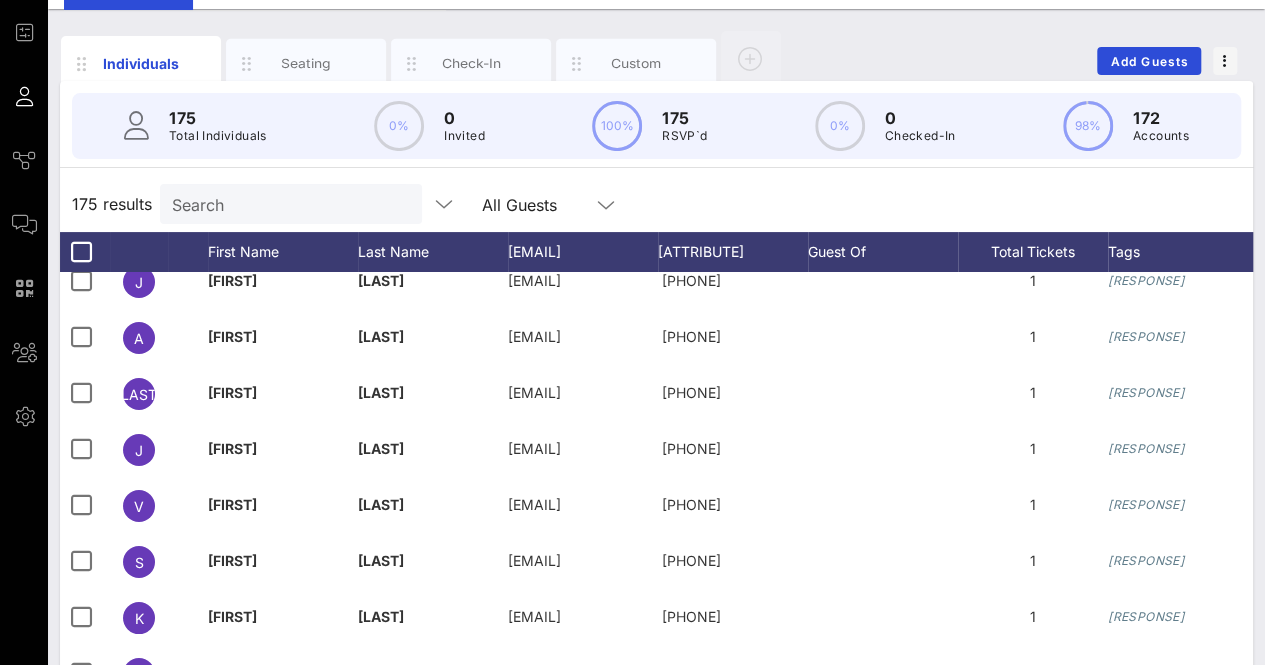 click on "Search" at bounding box center (289, 204) 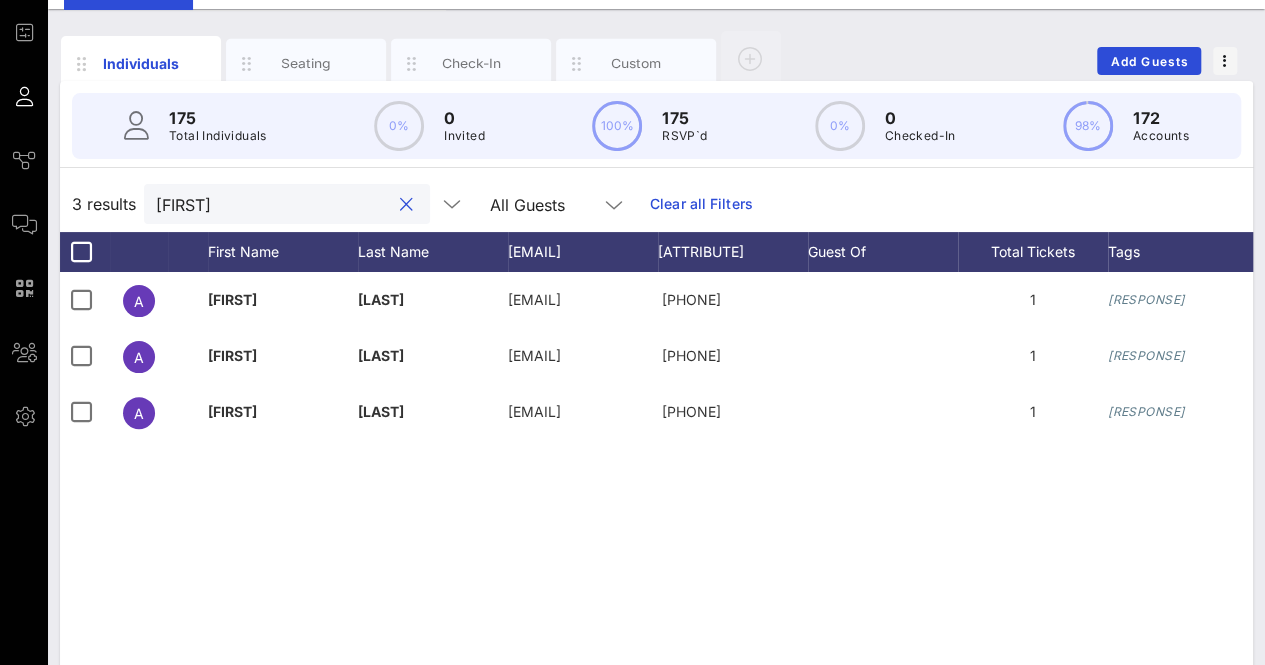 scroll, scrollTop: 0, scrollLeft: 0, axis: both 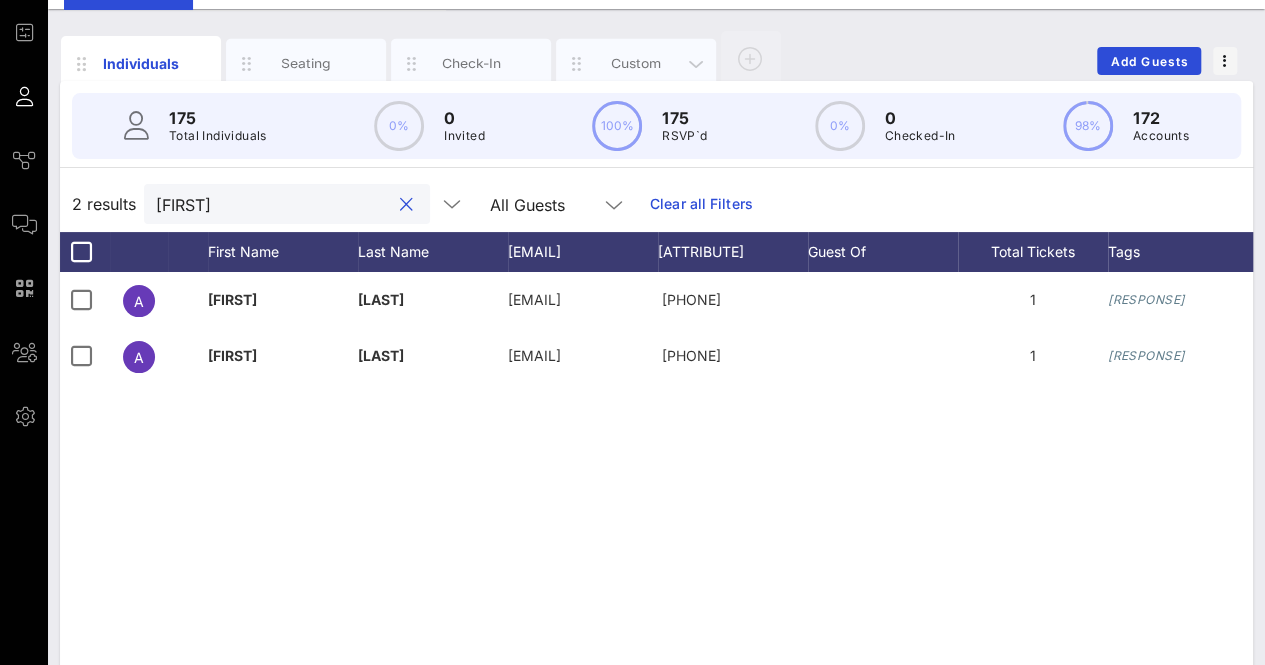 type on "[FIRST]" 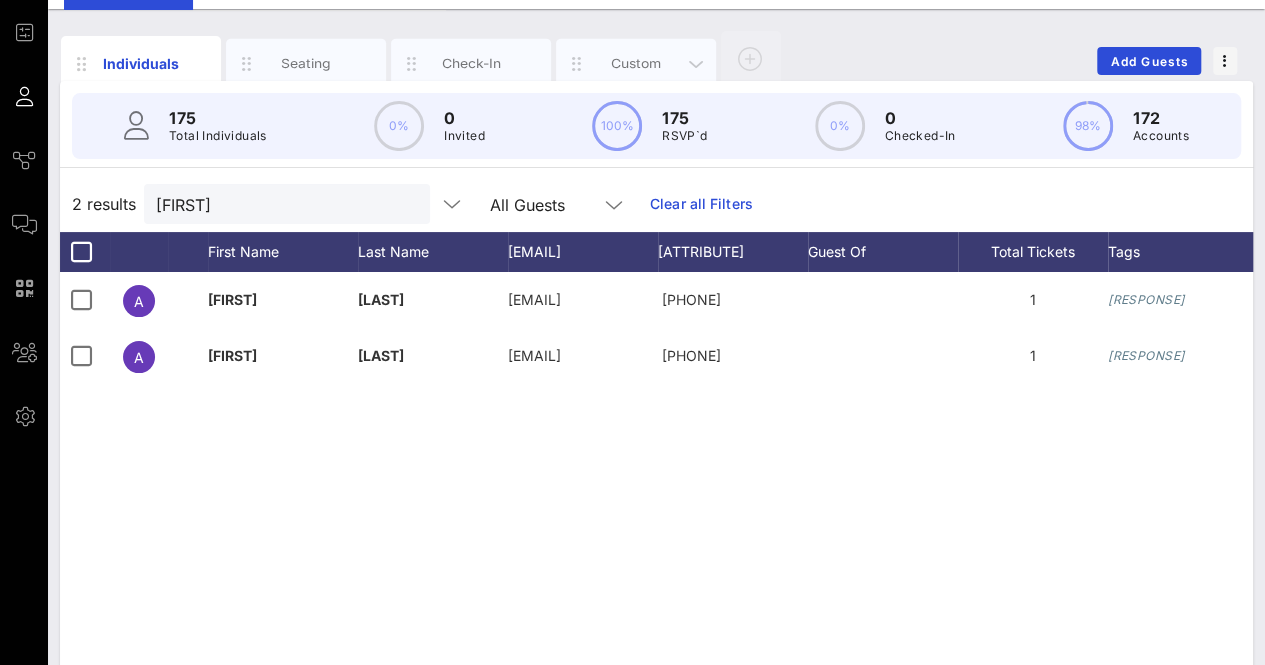 click on "Custom" at bounding box center [141, 63] 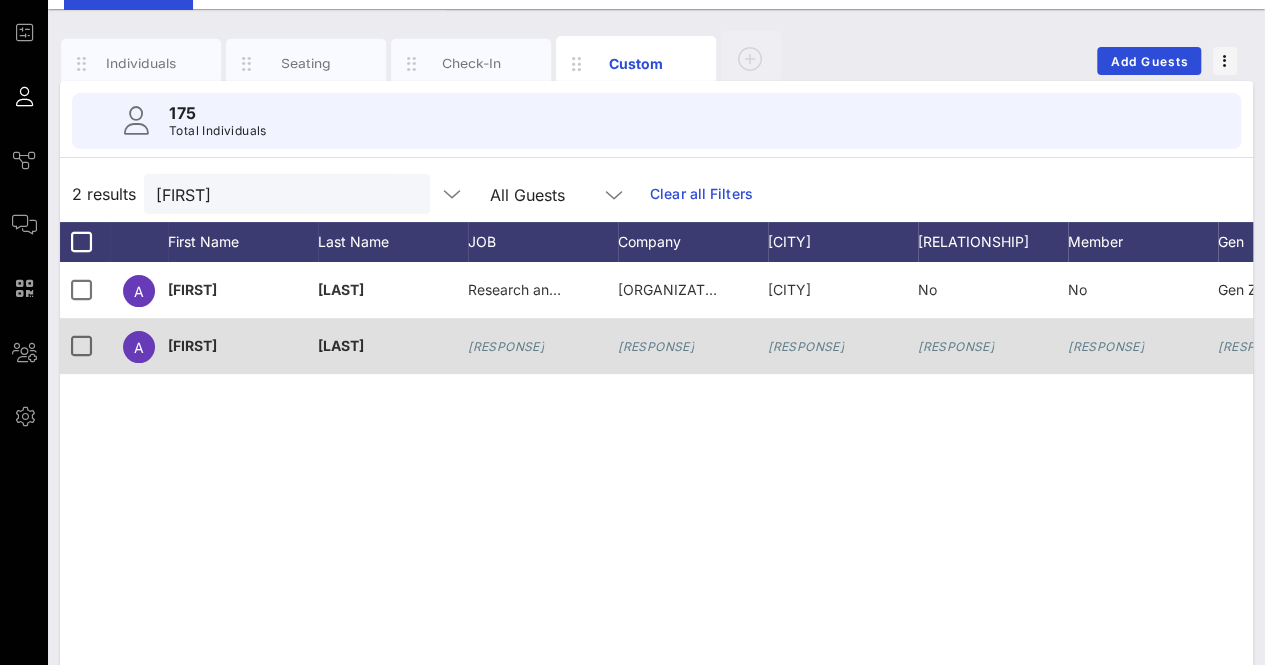 click on "[RESPONSE]" at bounding box center (543, 357) 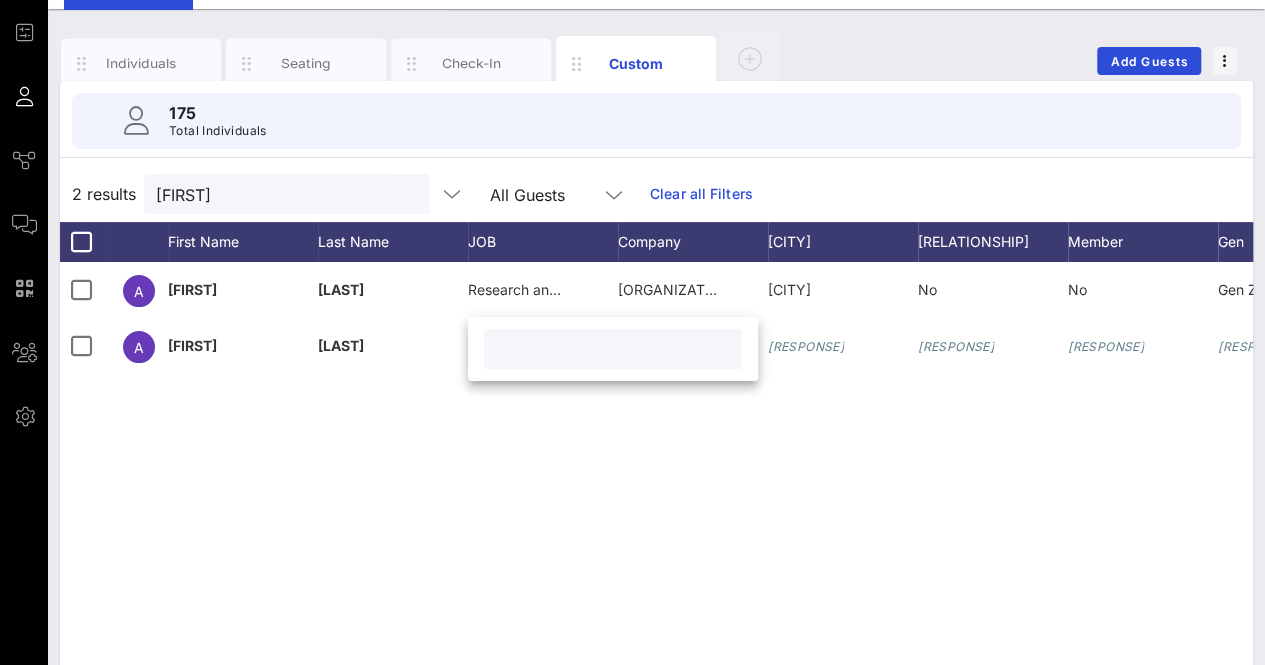 paste on "[COMPANY]" 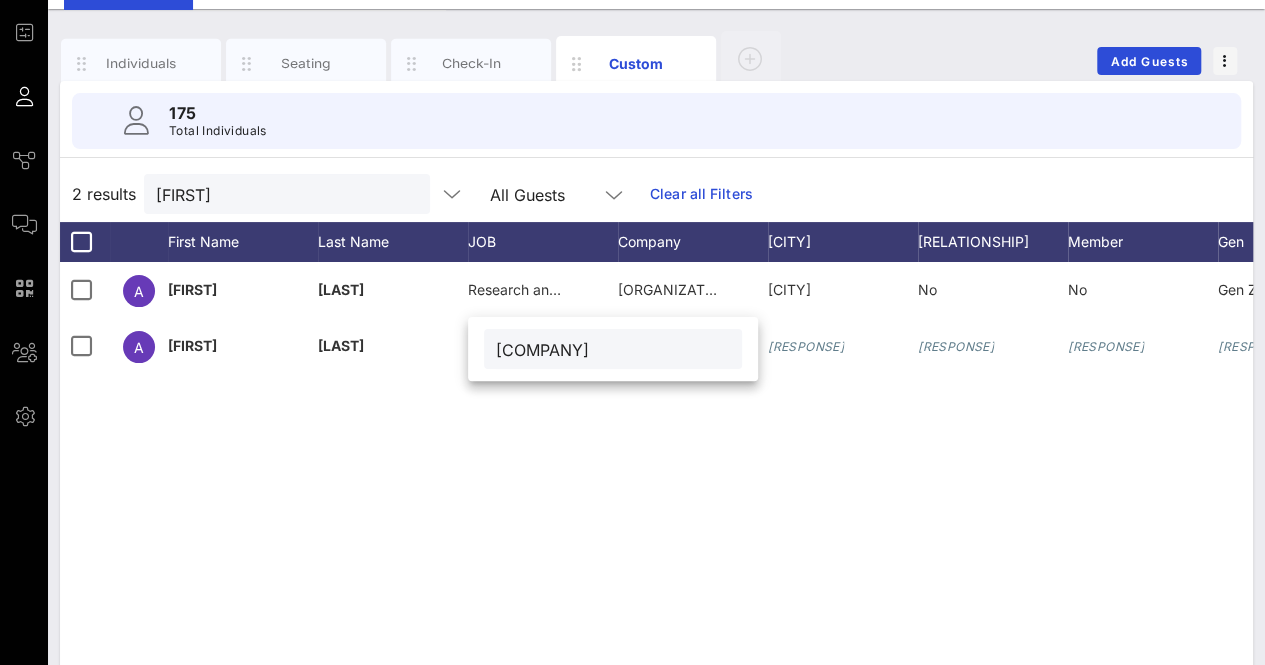 type on "[COMPANY]" 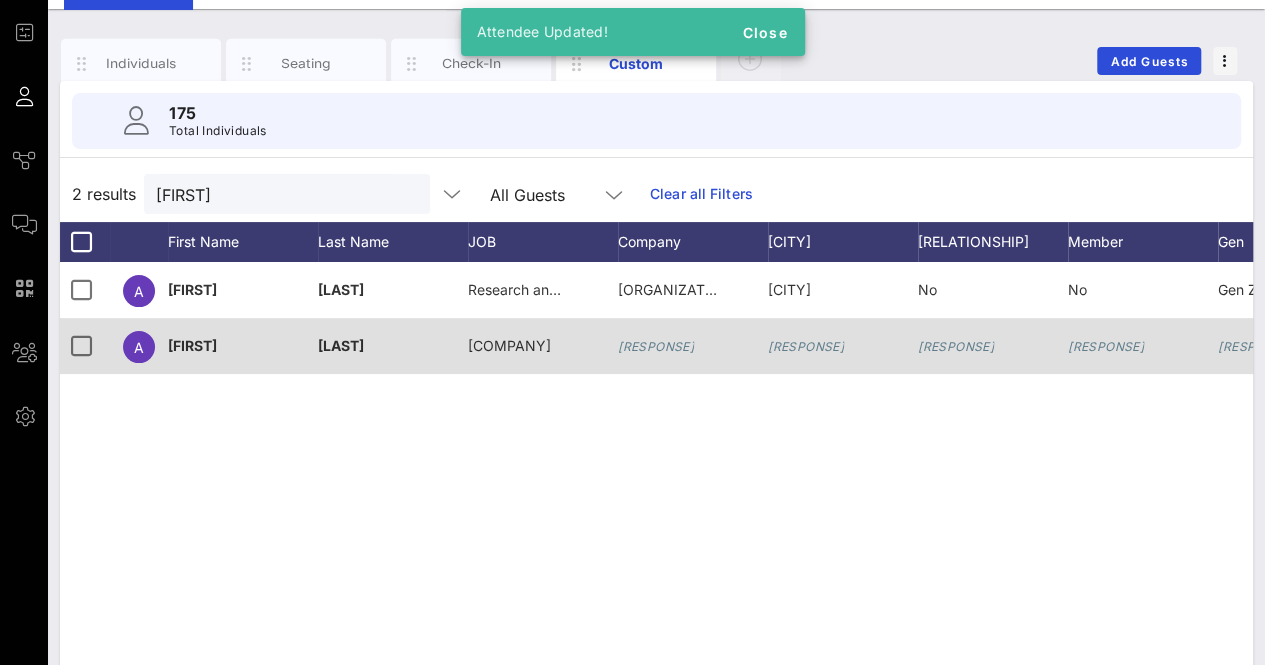 click on "[RESPONSE]" at bounding box center [543, 357] 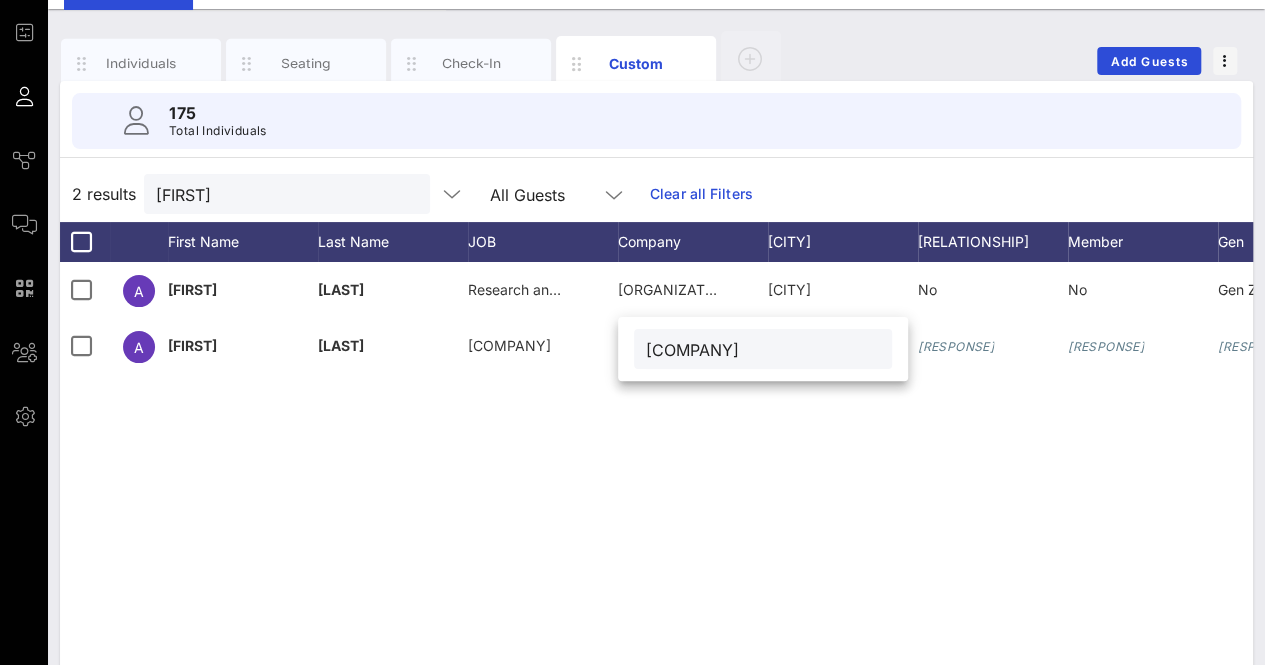 type on "[COMPANY]" 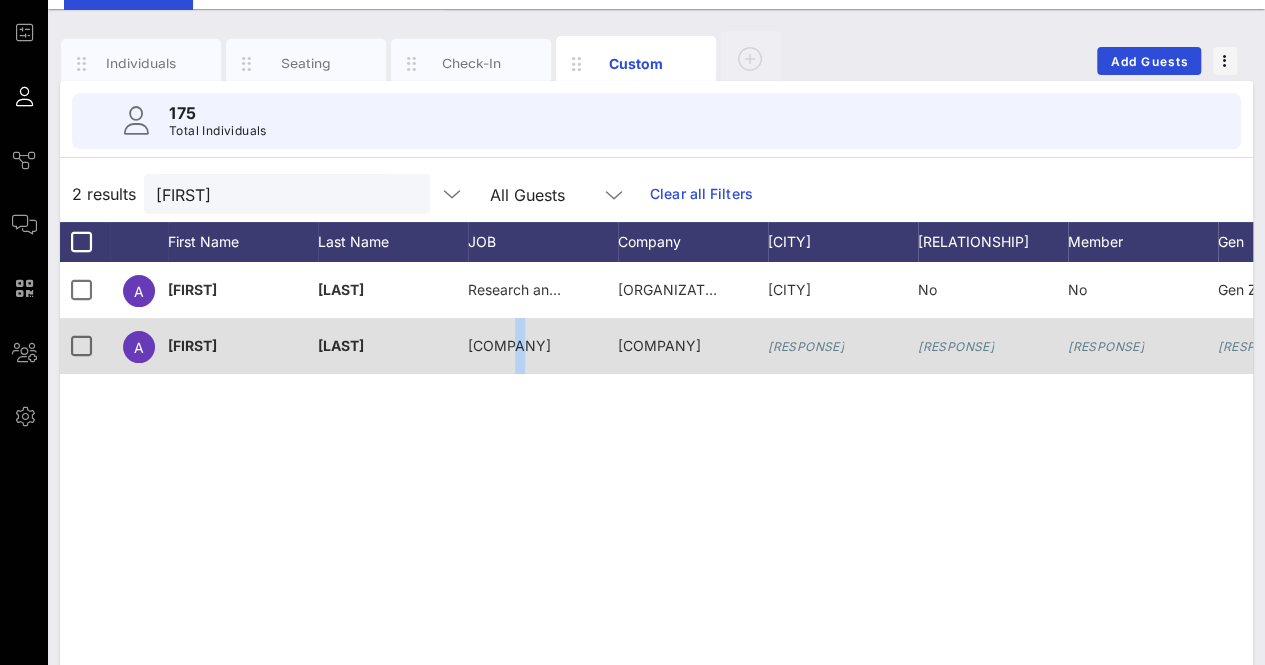 click on "[COMPANY]" at bounding box center (509, 346) 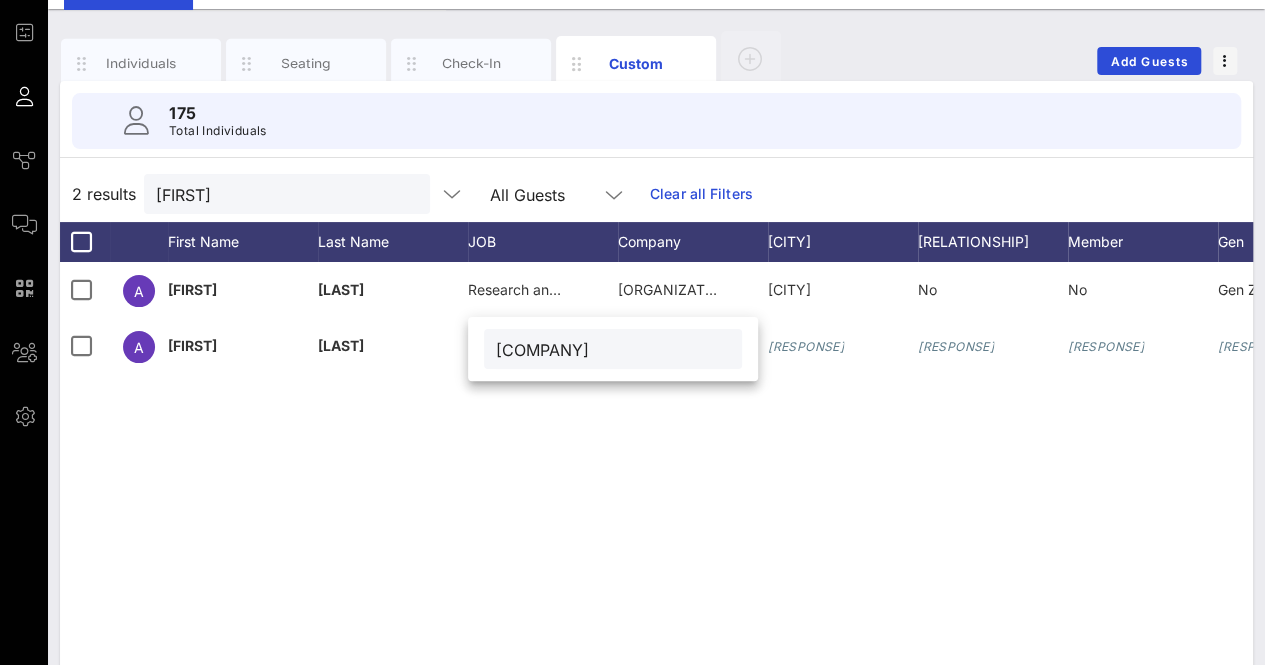 click on "[COMPANY]" at bounding box center (613, 349) 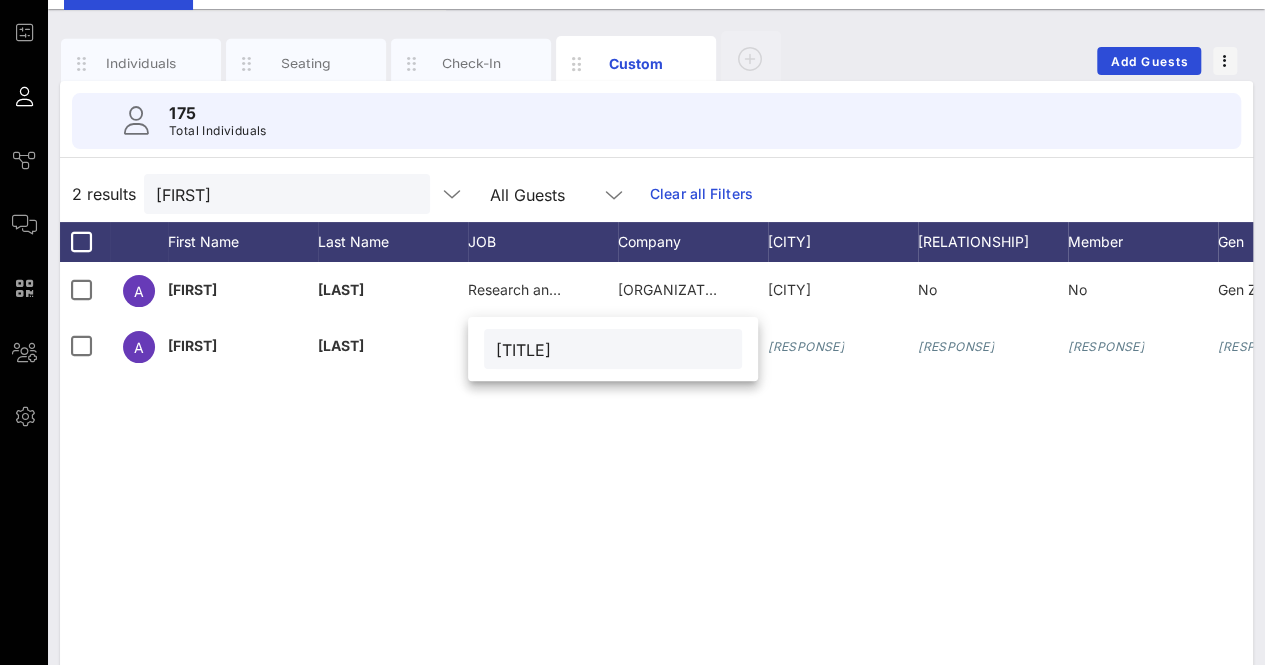 type on "[TITLE]" 